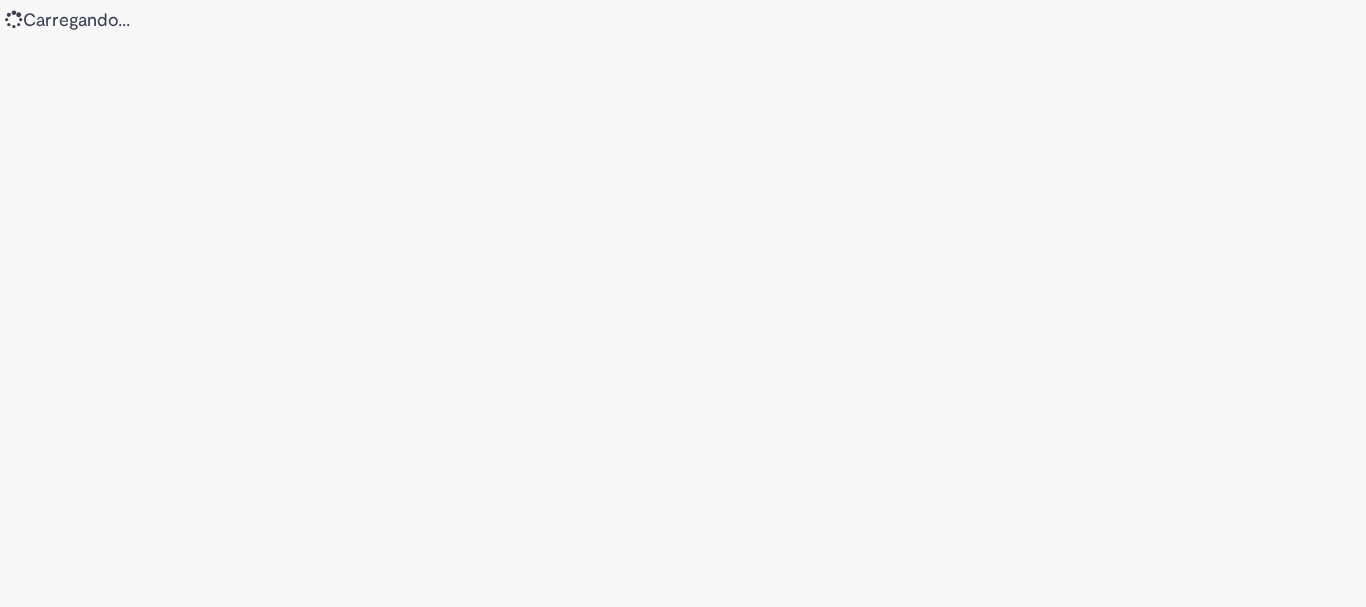 scroll, scrollTop: 0, scrollLeft: 0, axis: both 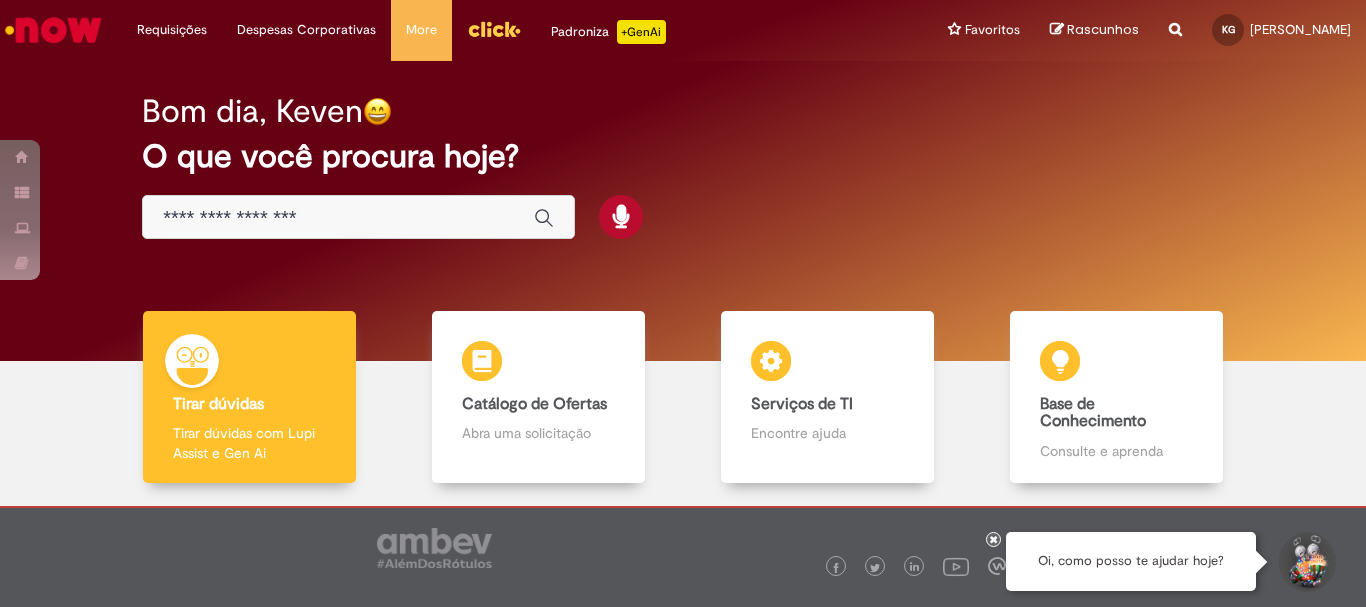 click at bounding box center [358, 217] 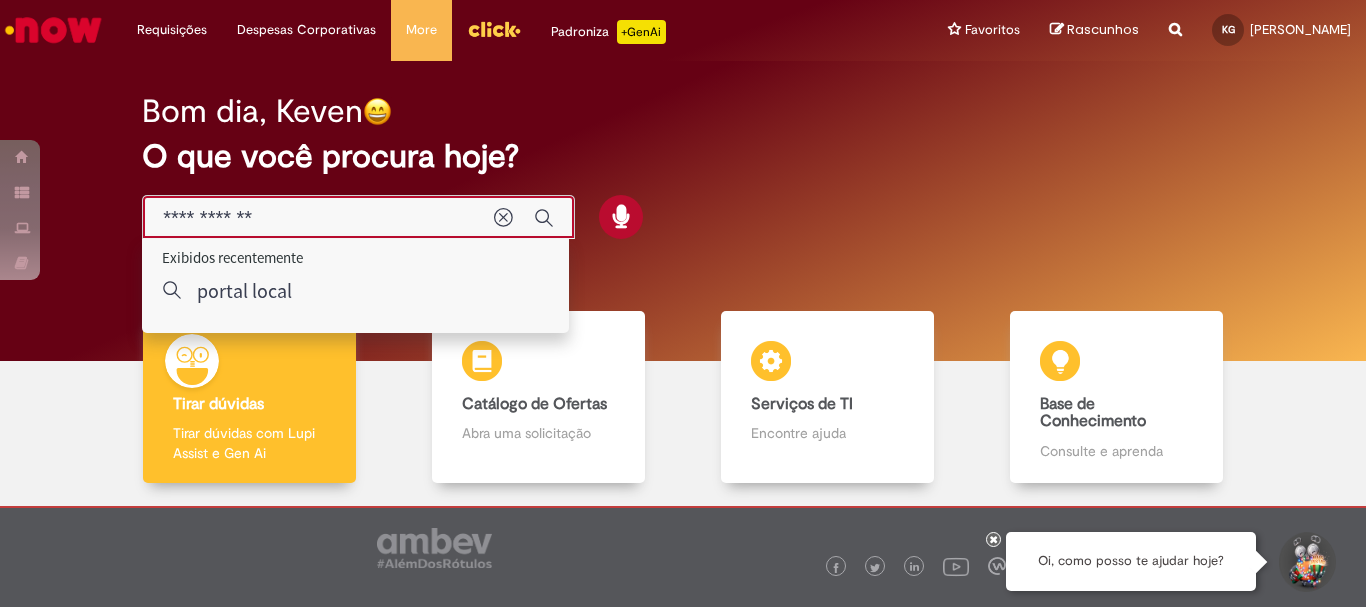 type on "**********" 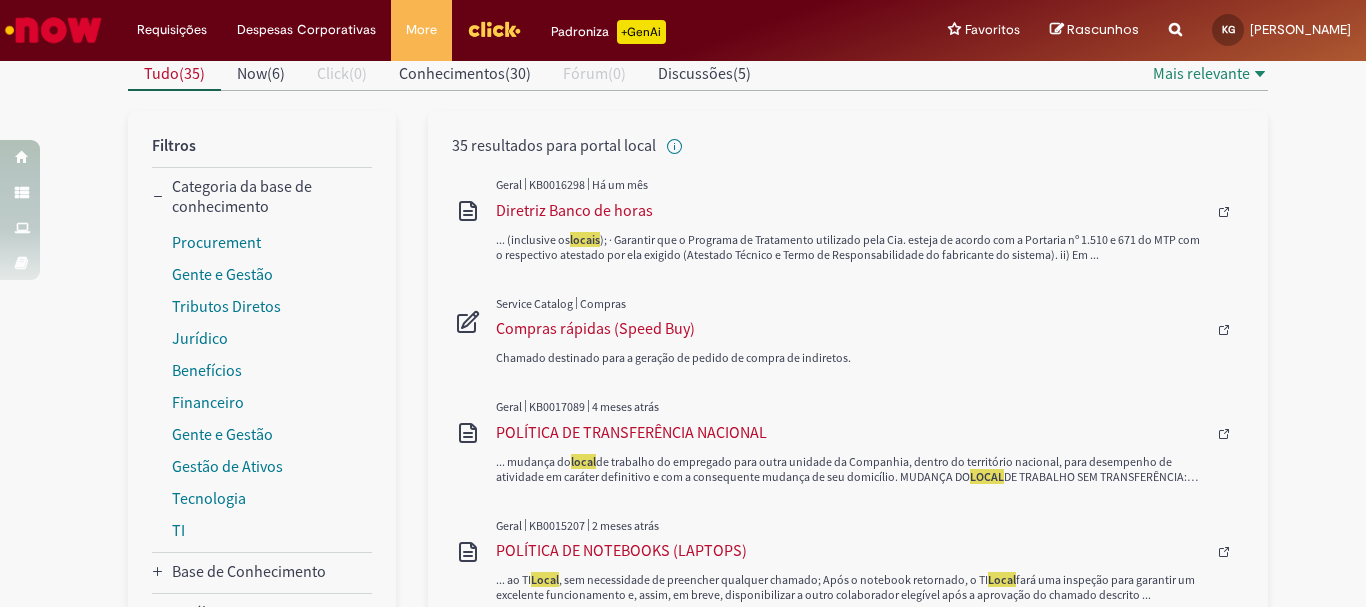 scroll, scrollTop: 0, scrollLeft: 0, axis: both 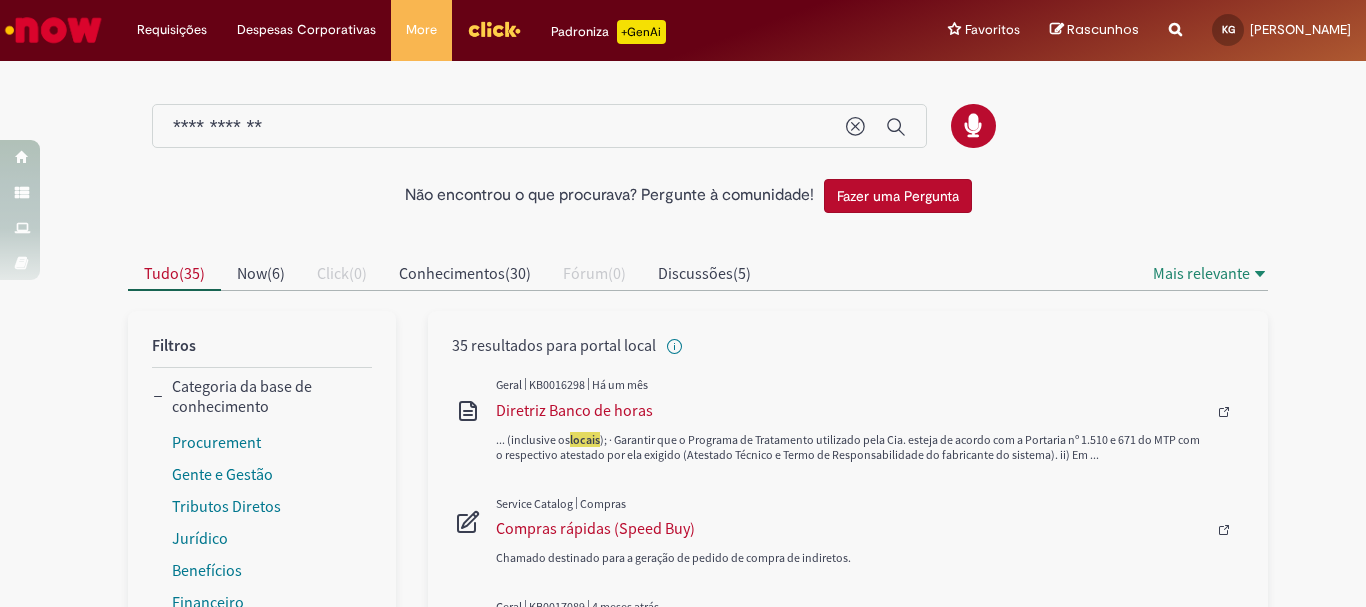 click at bounding box center (494, 29) 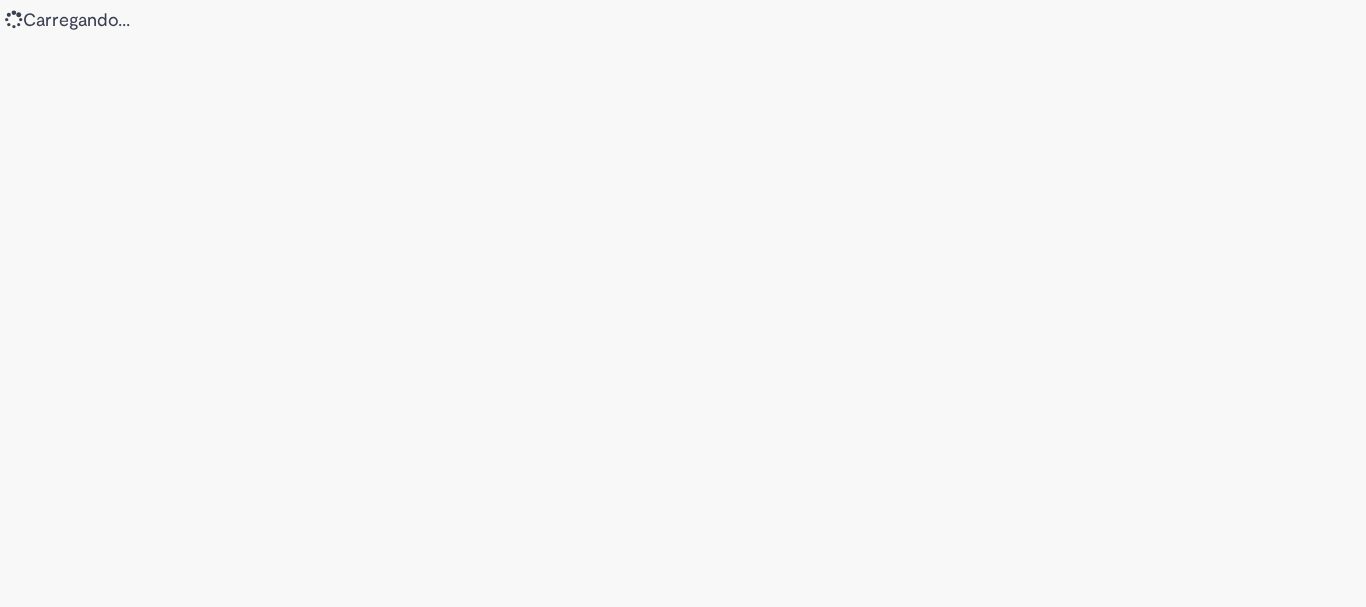 scroll, scrollTop: 0, scrollLeft: 0, axis: both 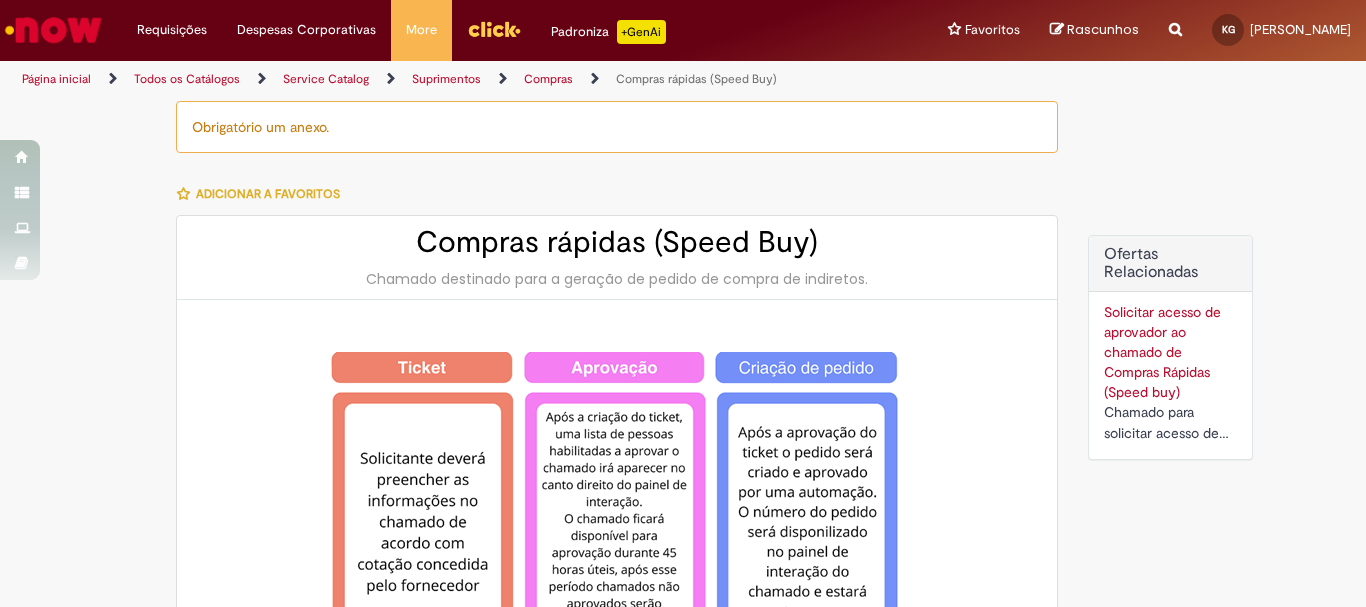 type on "********" 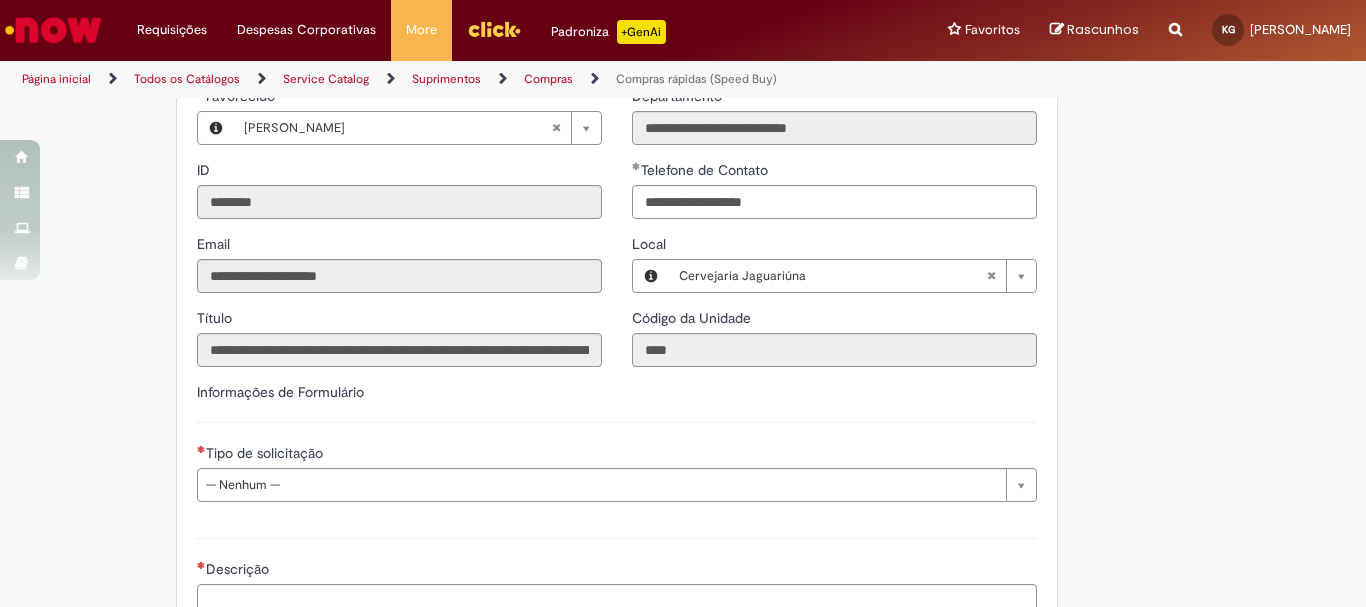 scroll, scrollTop: 2800, scrollLeft: 0, axis: vertical 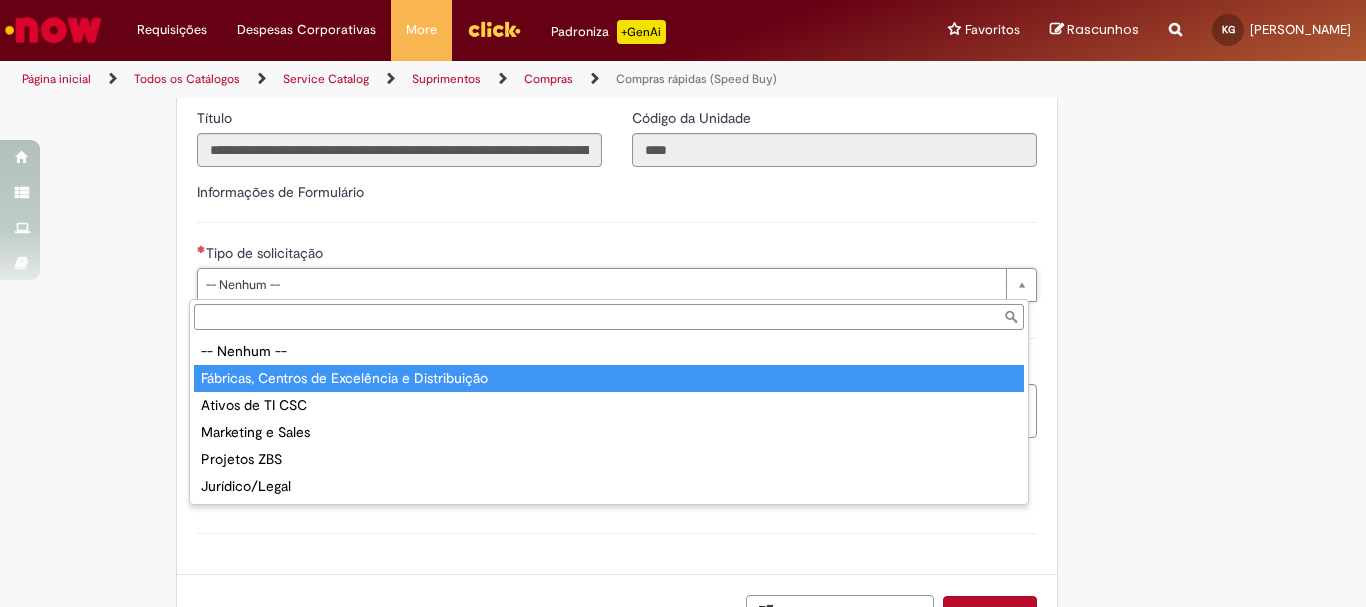 type on "**********" 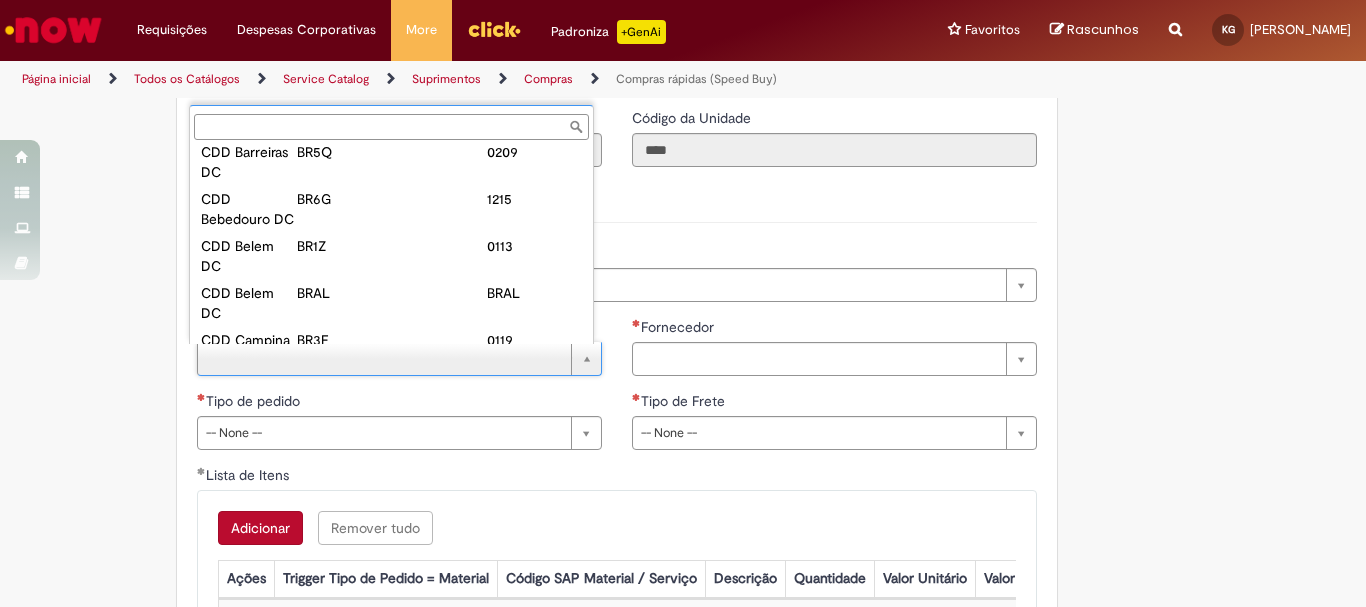 scroll, scrollTop: 3748, scrollLeft: 0, axis: vertical 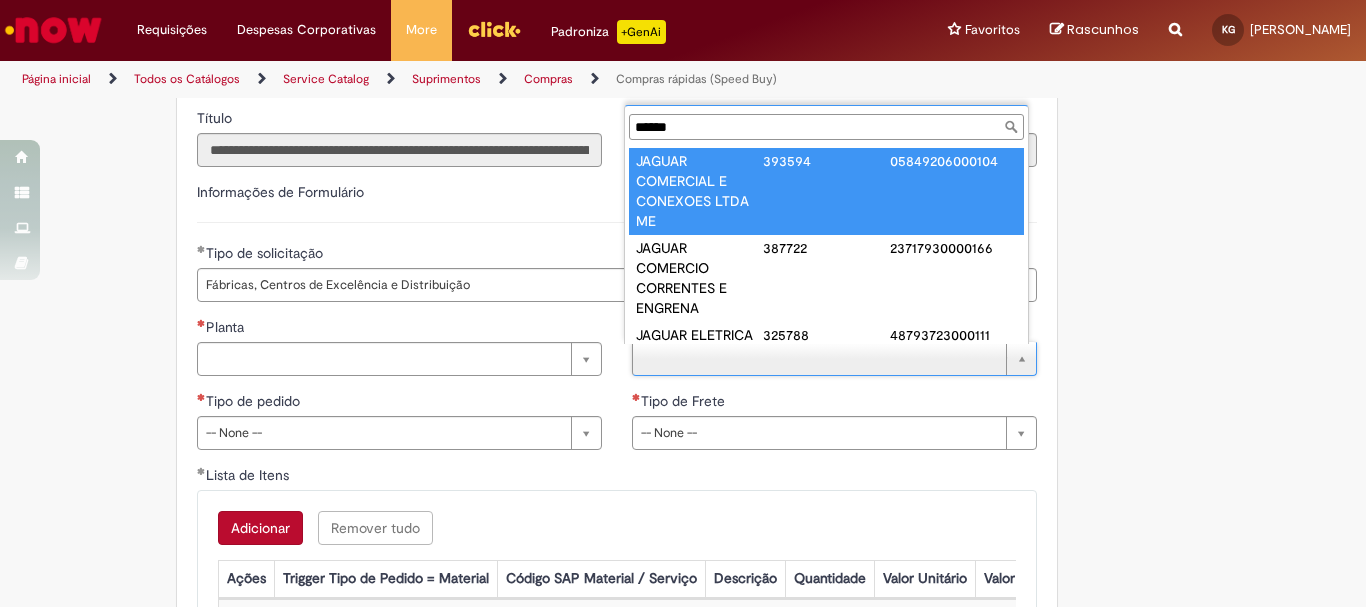 type on "******" 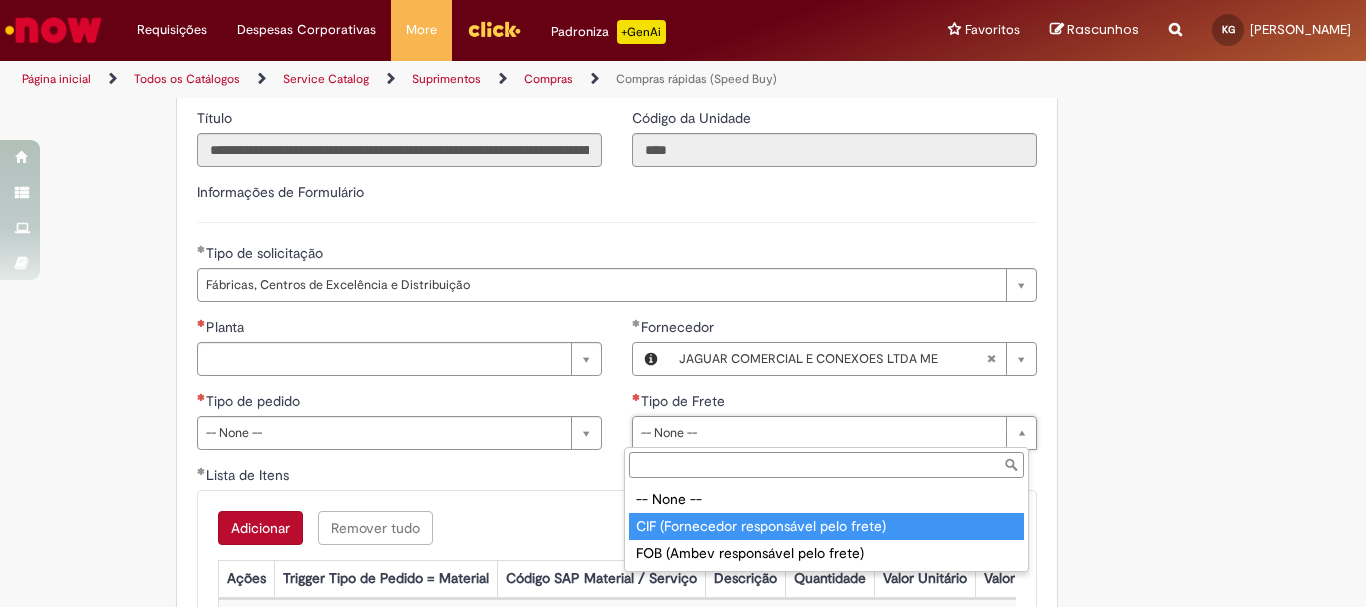 type on "**********" 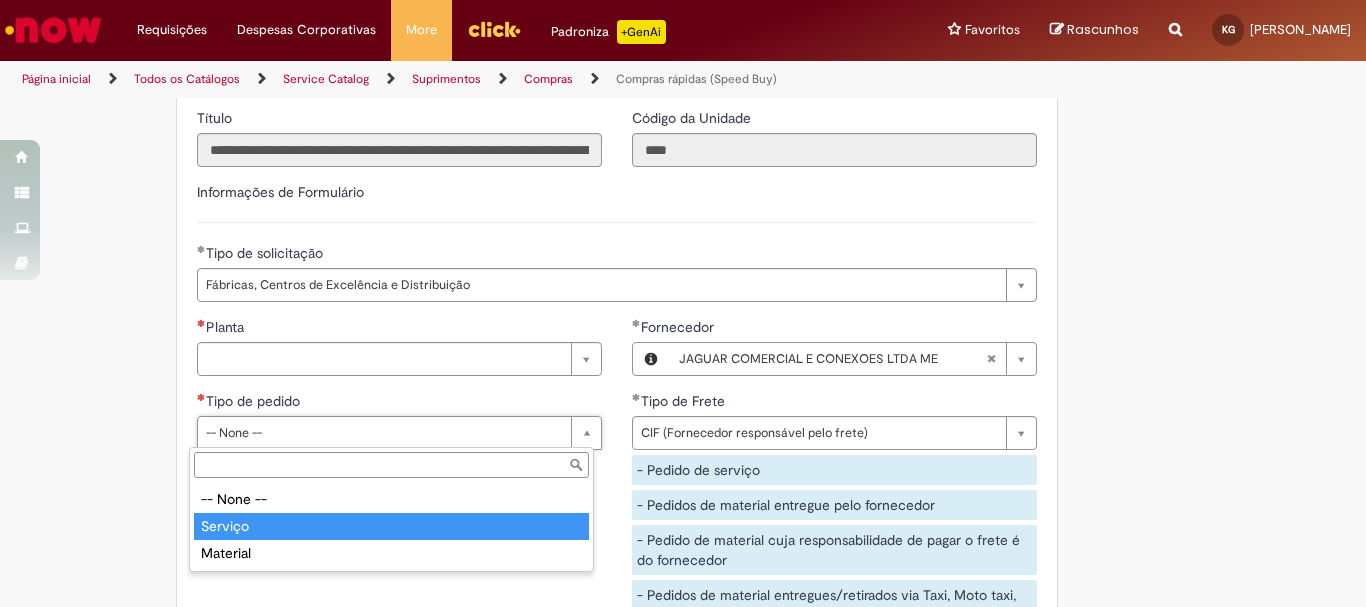 type on "*******" 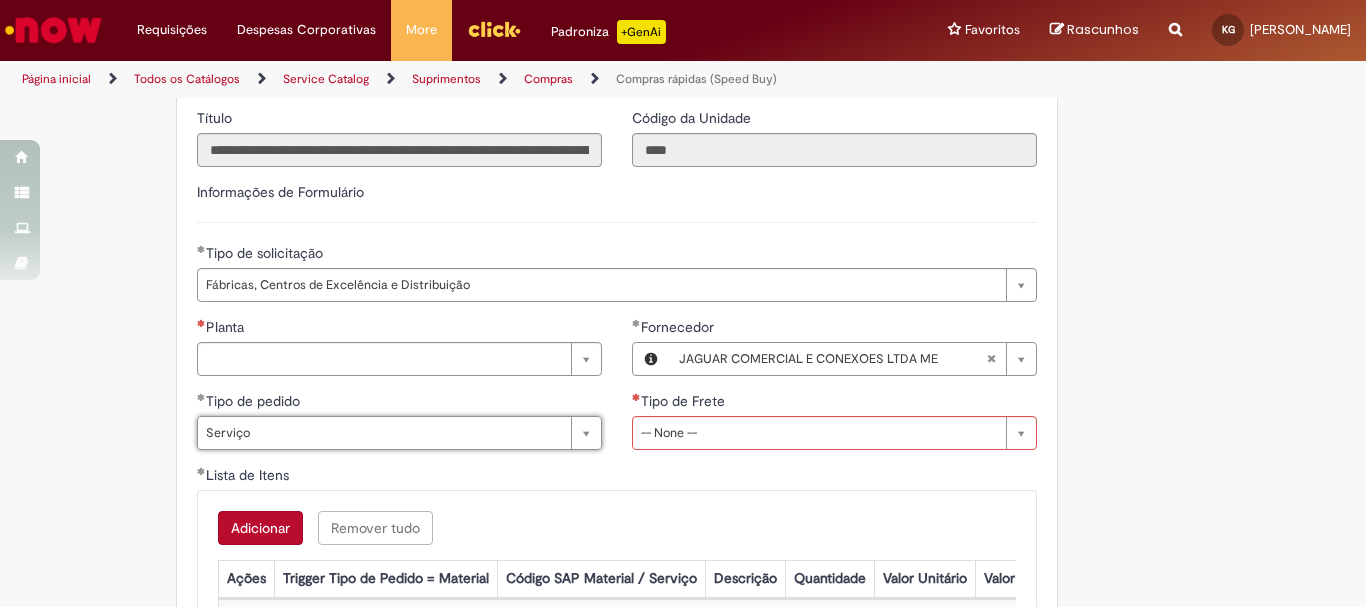 scroll, scrollTop: 2900, scrollLeft: 0, axis: vertical 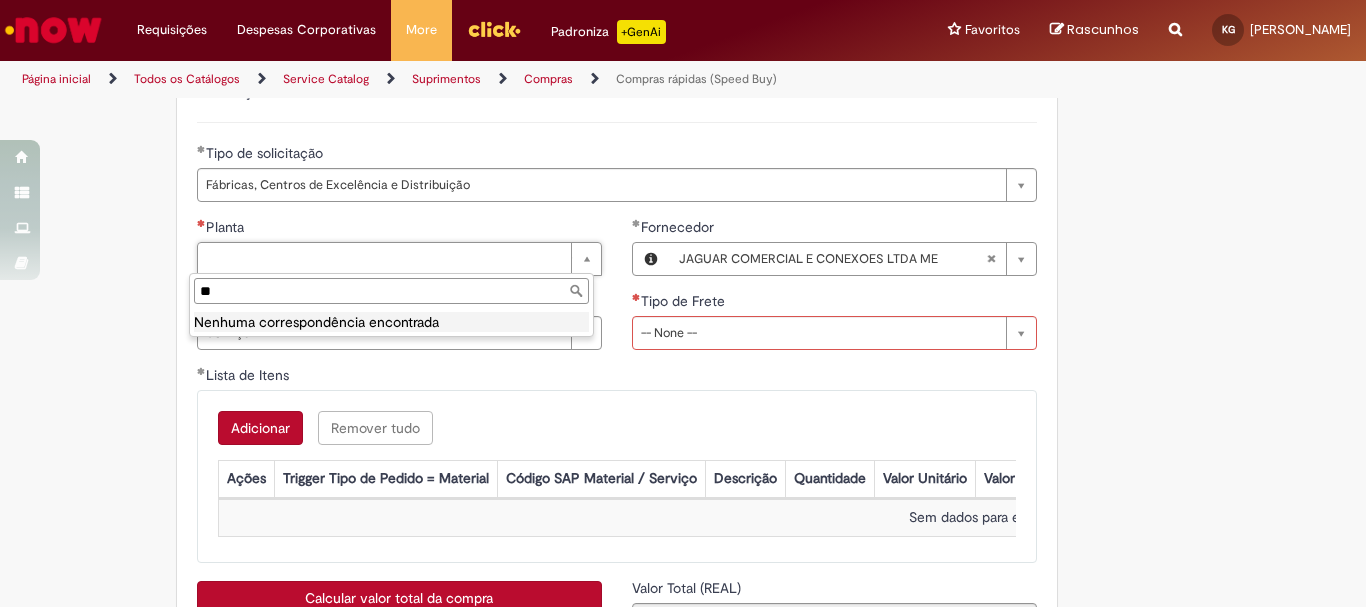 type on "*" 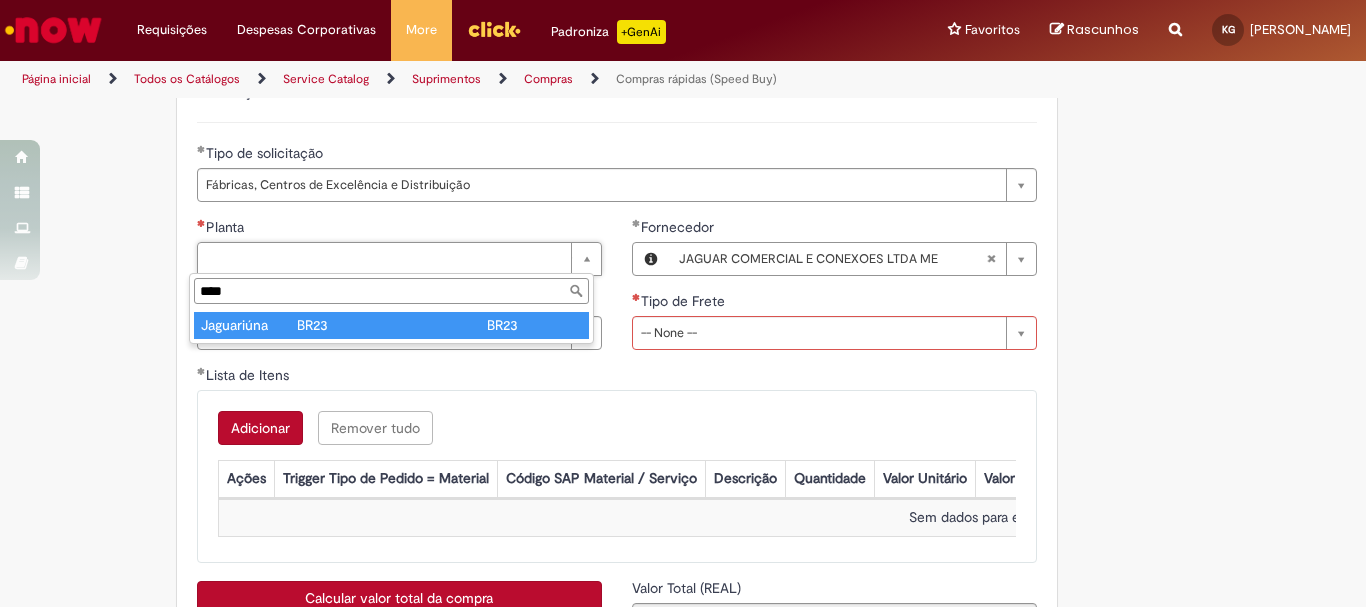 type on "****" 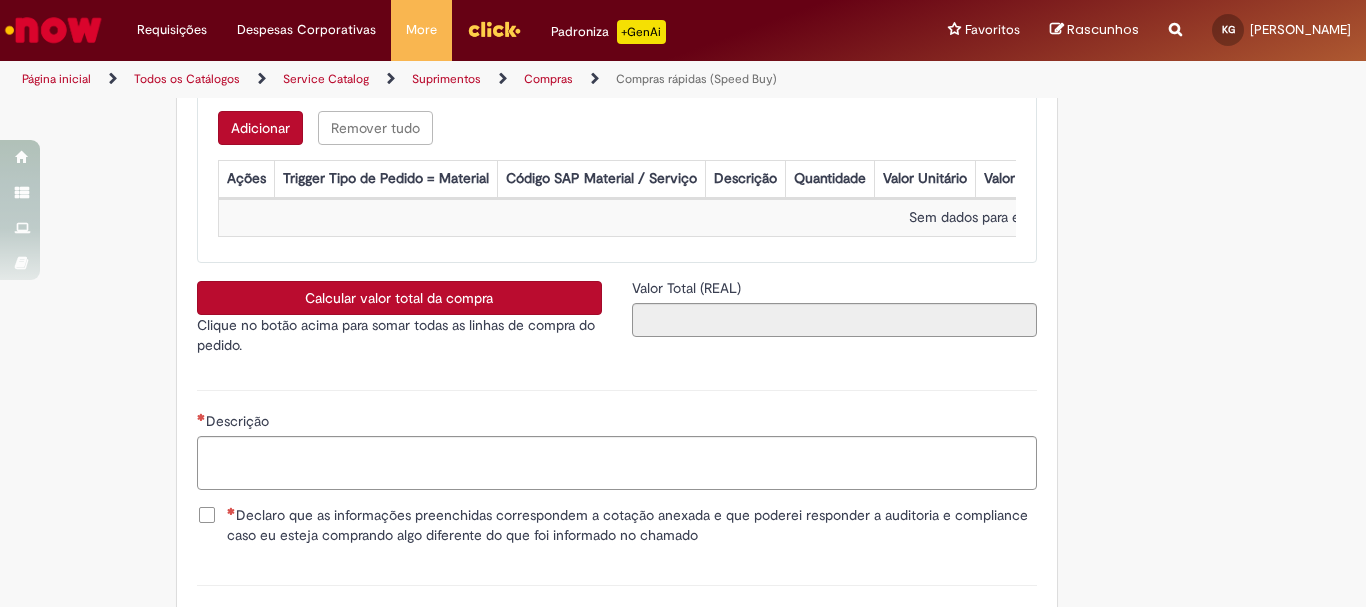 scroll, scrollTop: 3000, scrollLeft: 0, axis: vertical 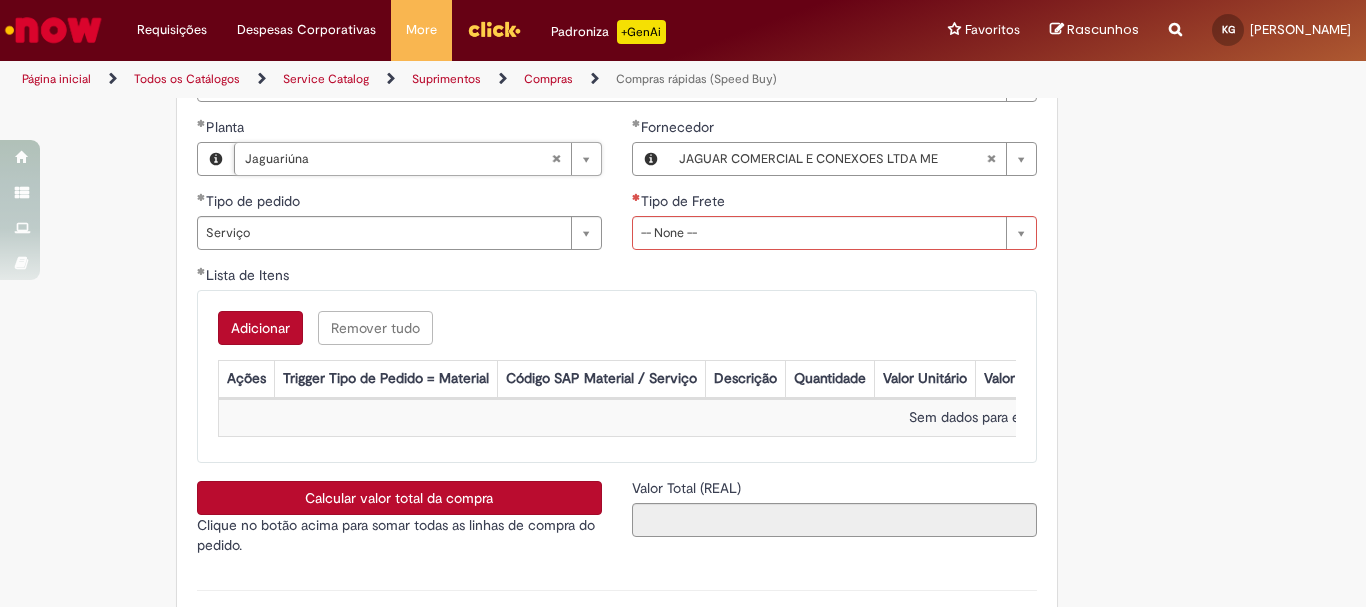 click on "Adicionar" at bounding box center (260, 328) 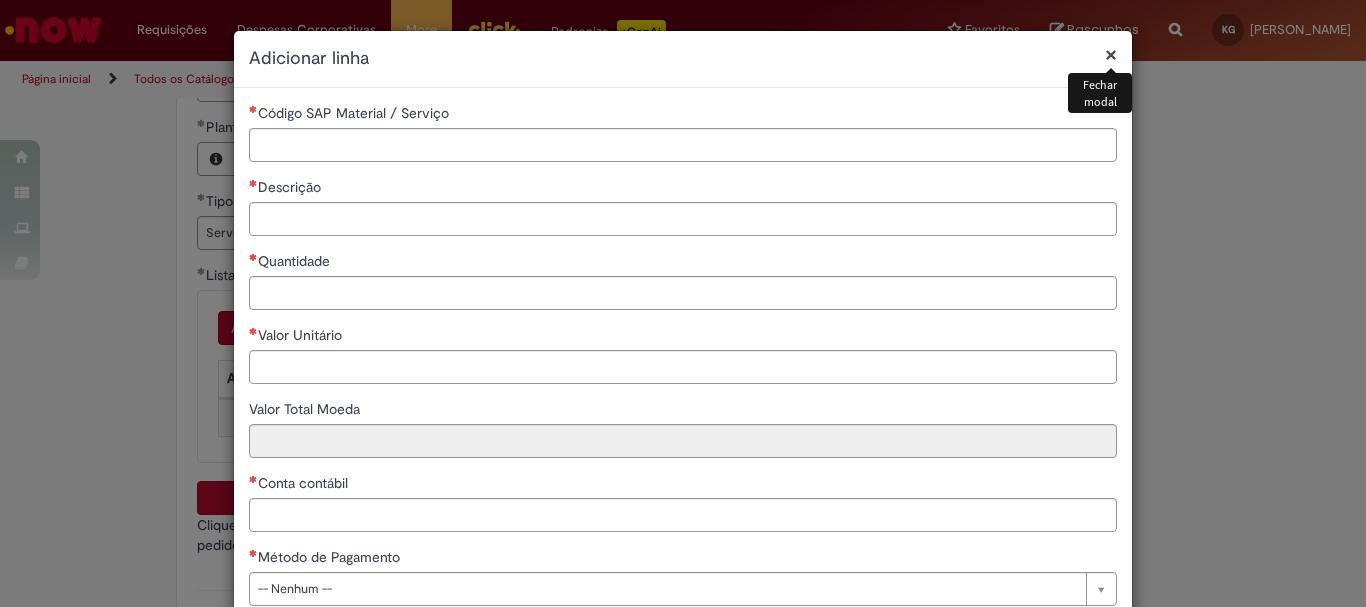 scroll, scrollTop: 100, scrollLeft: 0, axis: vertical 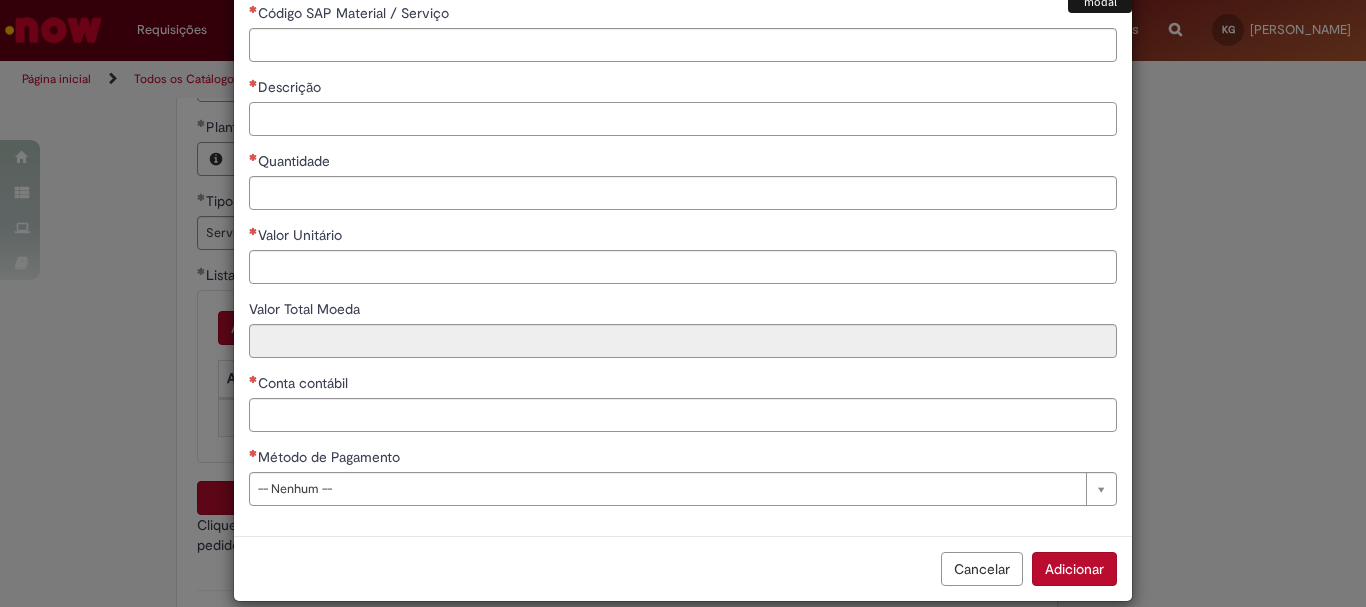 click on "Descrição" at bounding box center [683, 119] 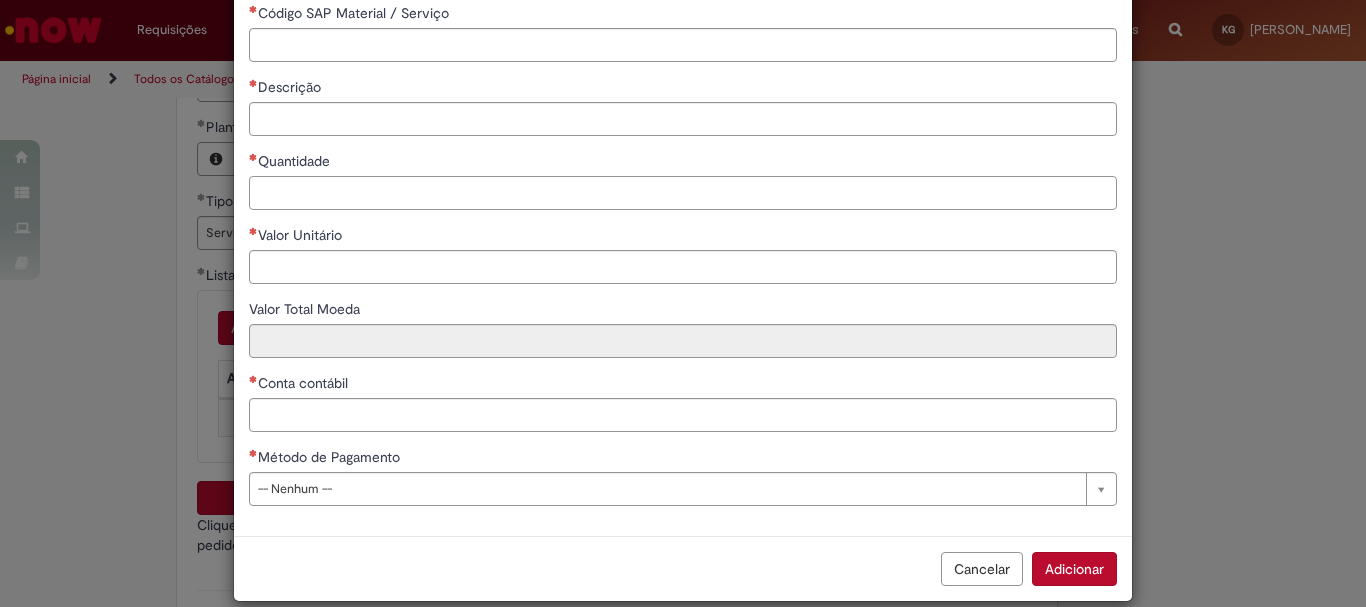 click on "Quantidade" at bounding box center (683, 193) 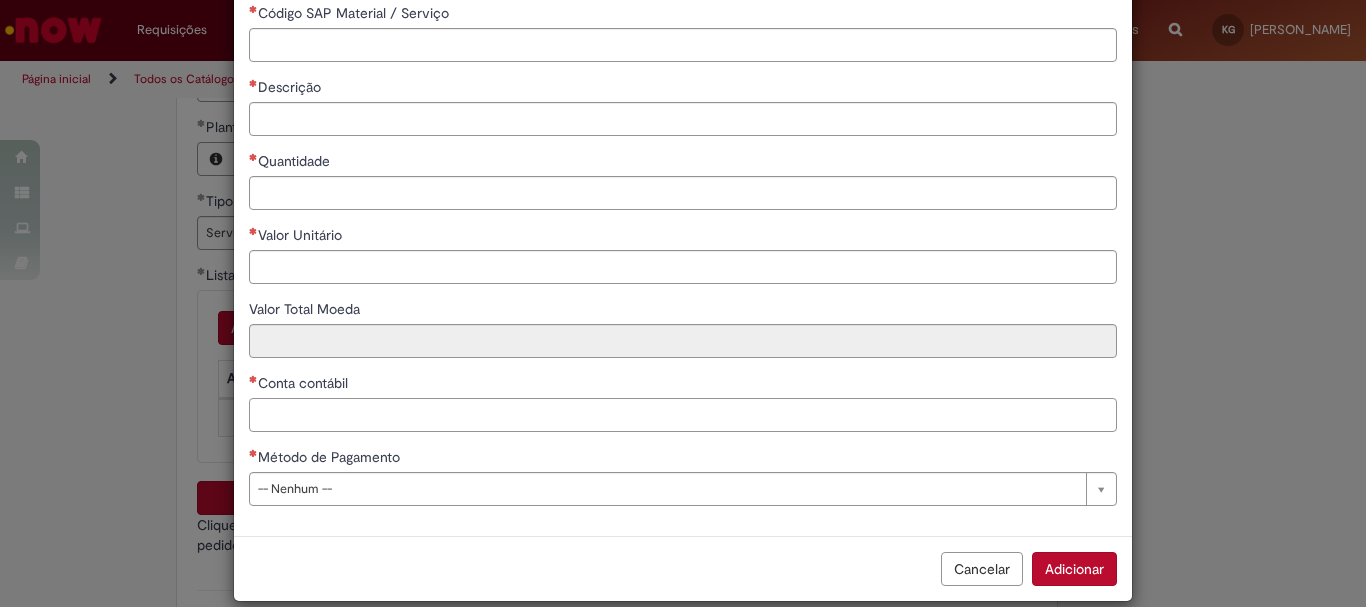 click on "Conta contábil" at bounding box center [683, 415] 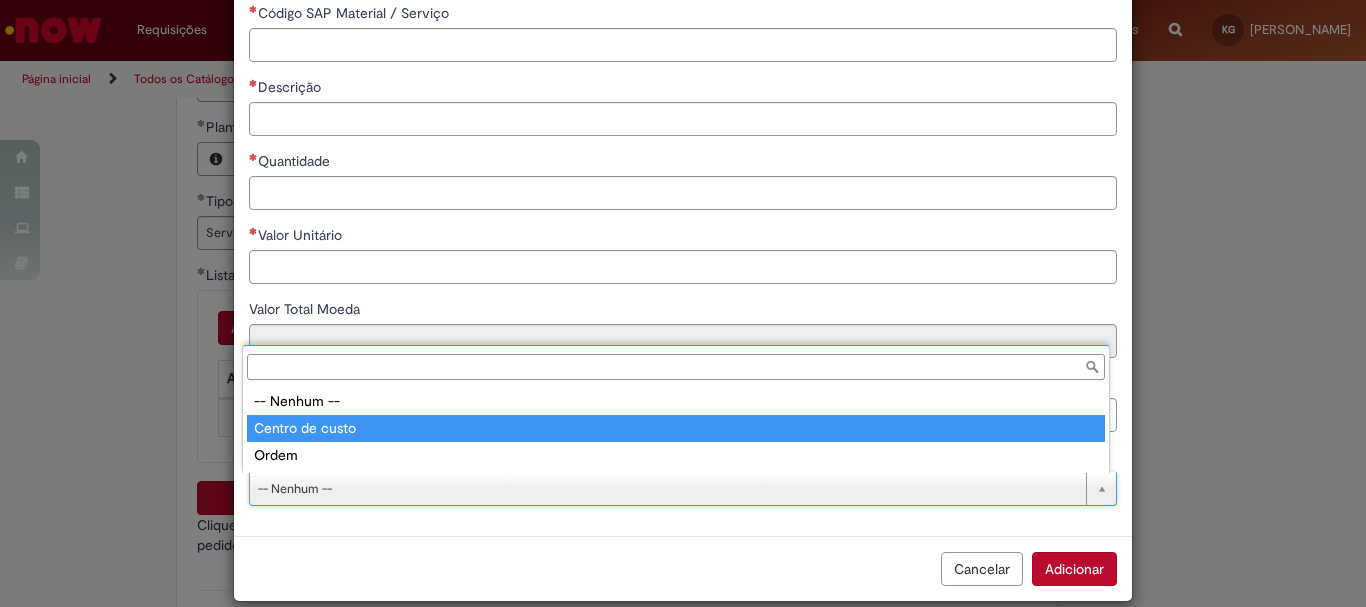 type on "**********" 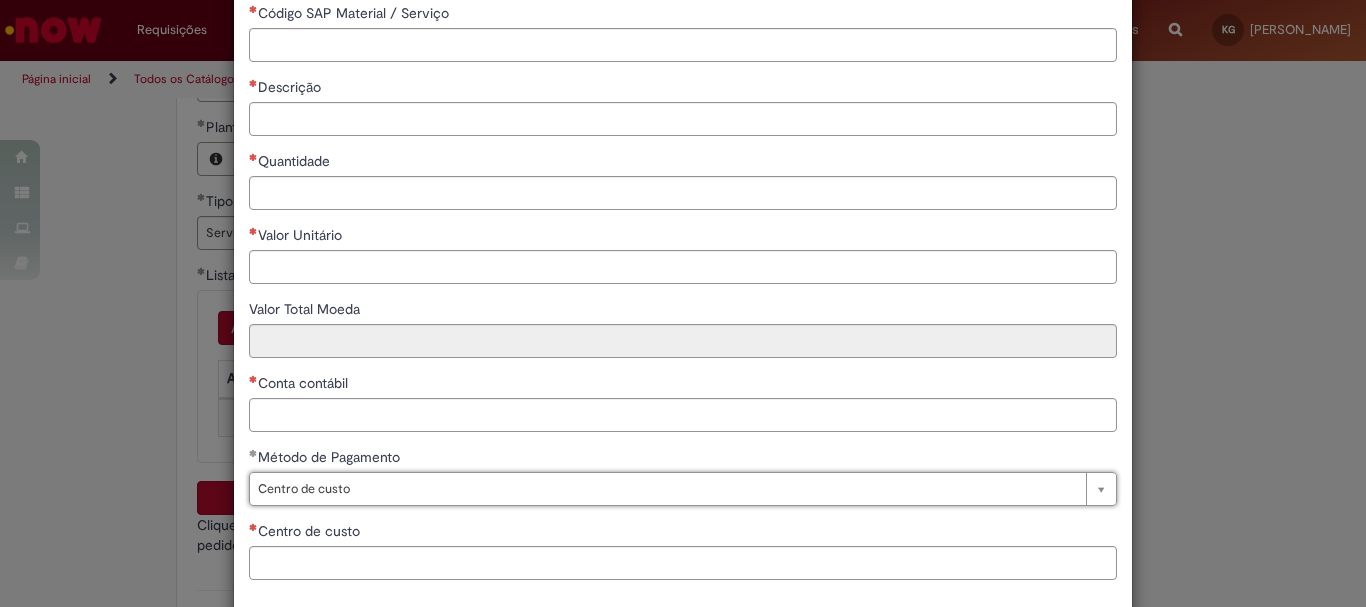 scroll, scrollTop: 199, scrollLeft: 0, axis: vertical 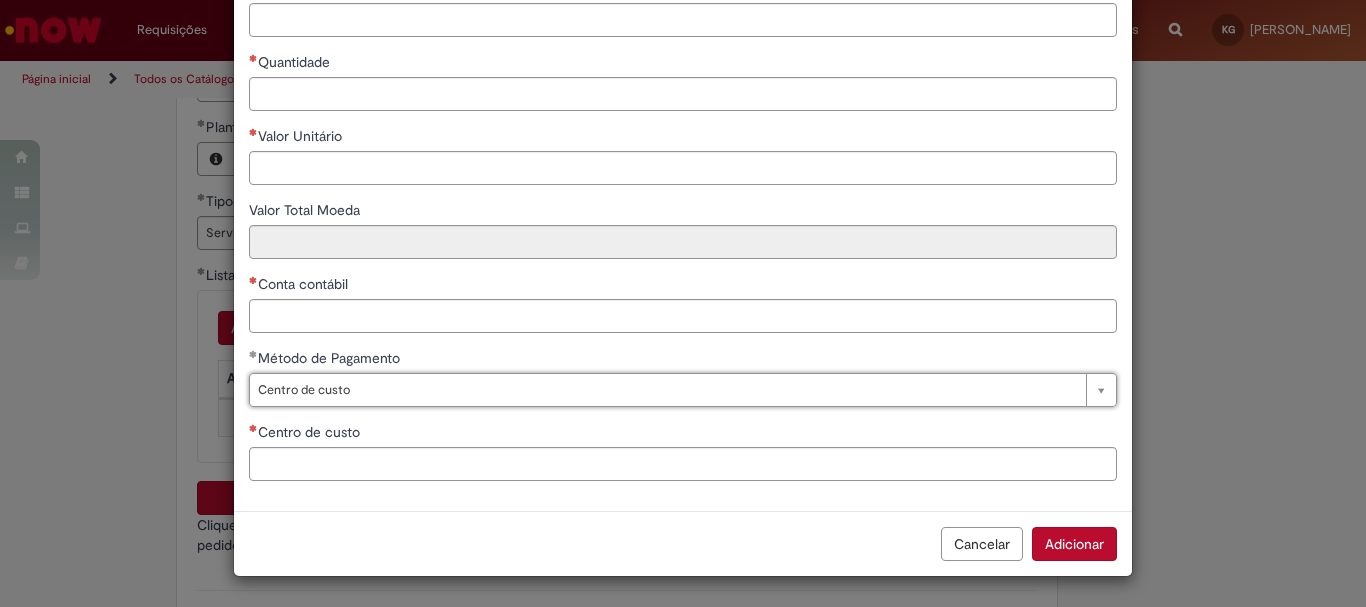 click on "Cancelar" at bounding box center (982, 544) 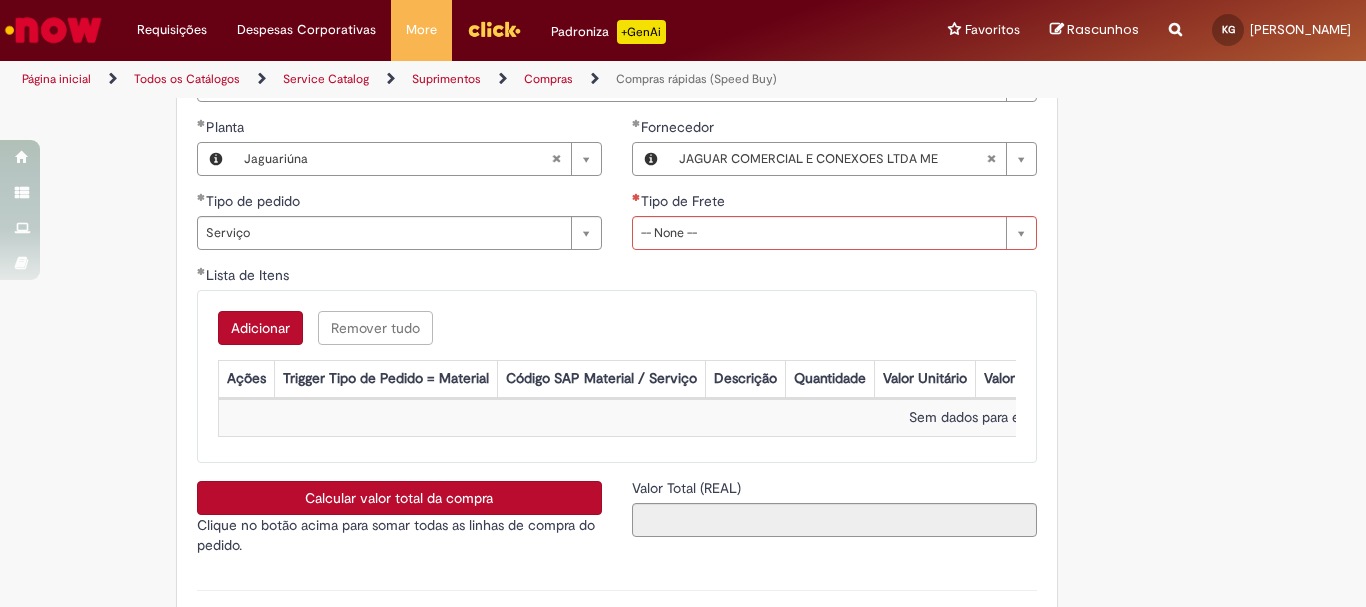 scroll, scrollTop: 2600, scrollLeft: 0, axis: vertical 